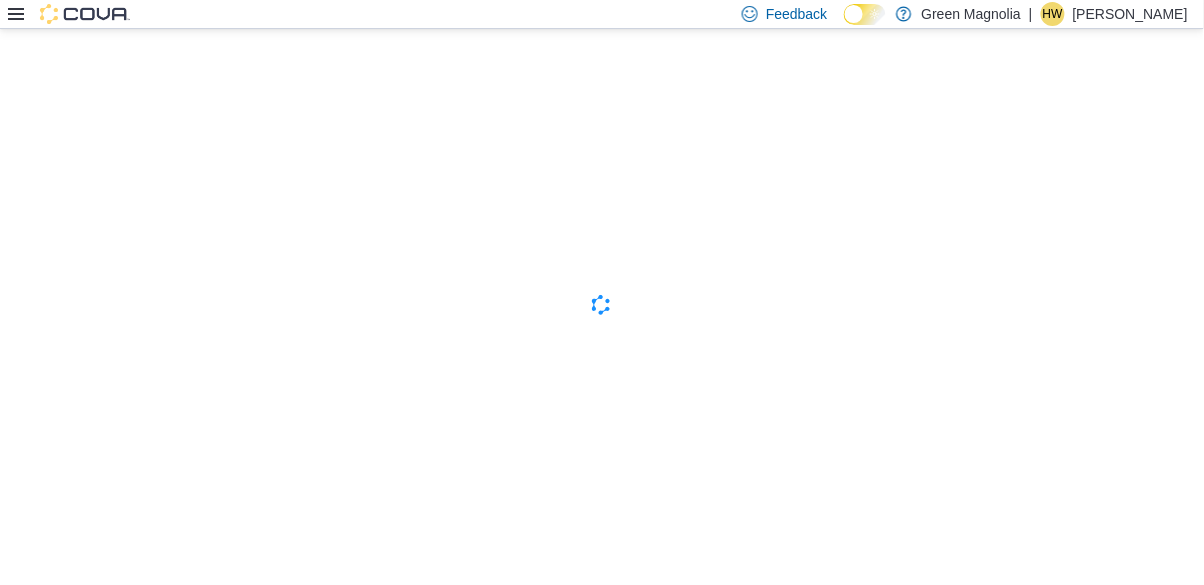 scroll, scrollTop: 0, scrollLeft: 0, axis: both 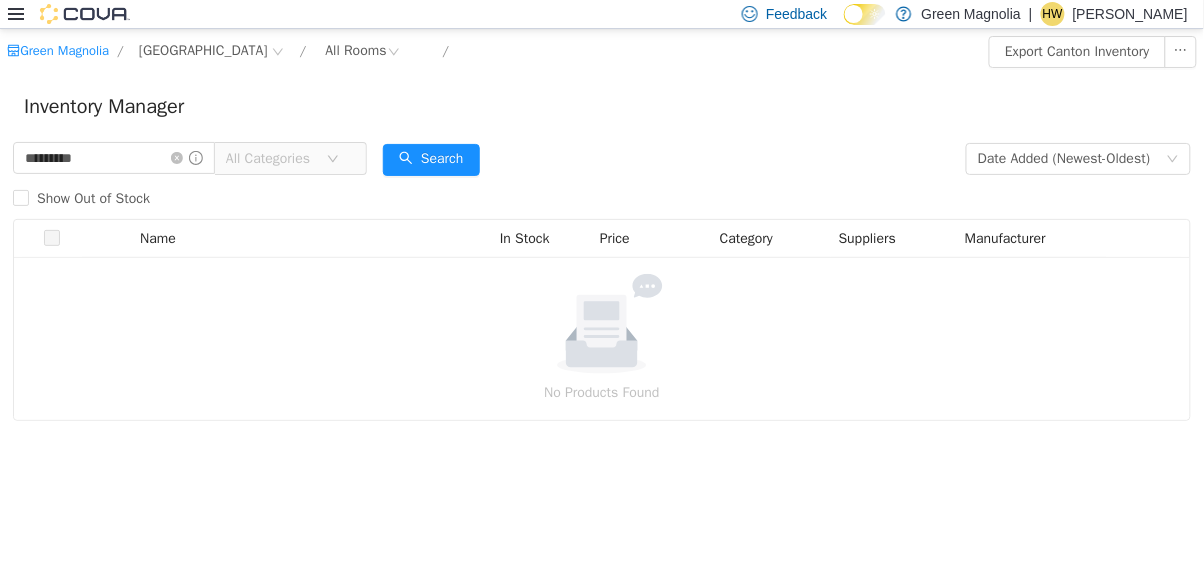 click on "*********" at bounding box center (114, 158) 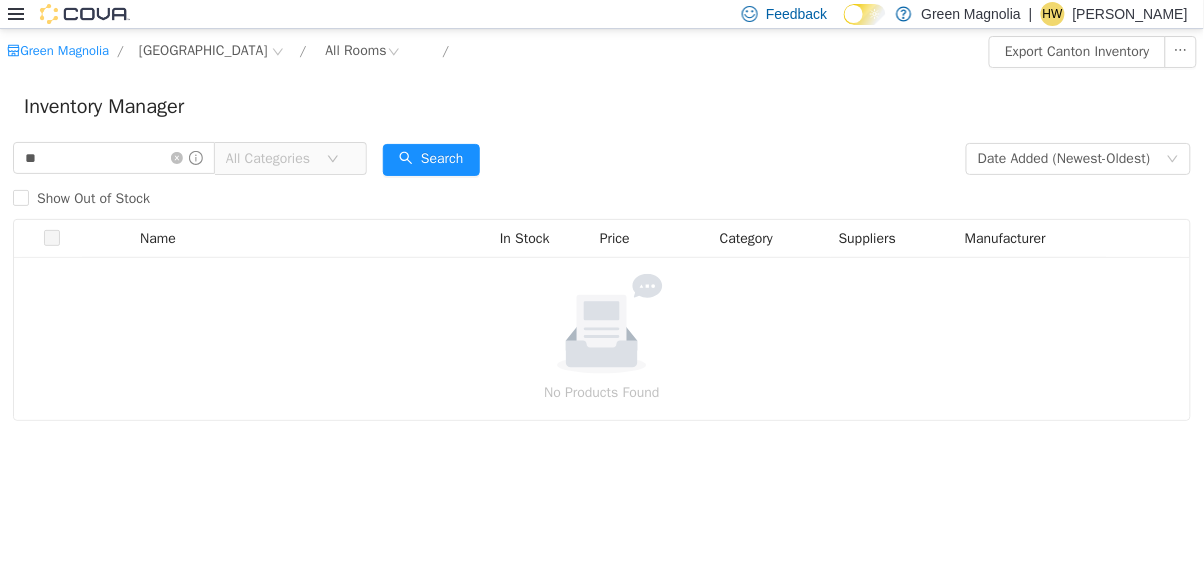 type on "*" 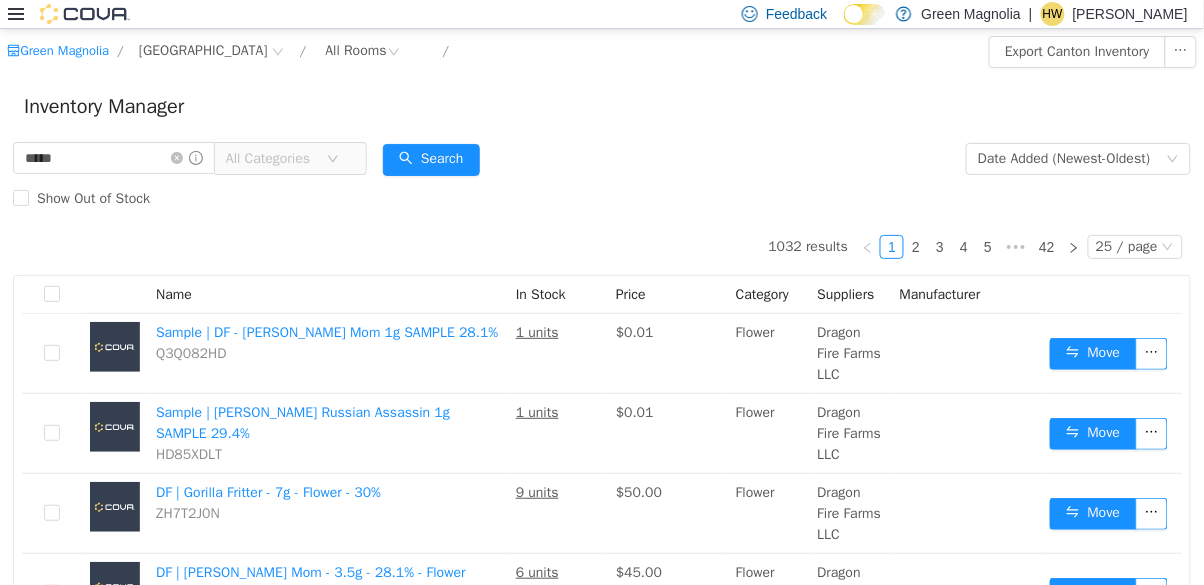 type on "*****" 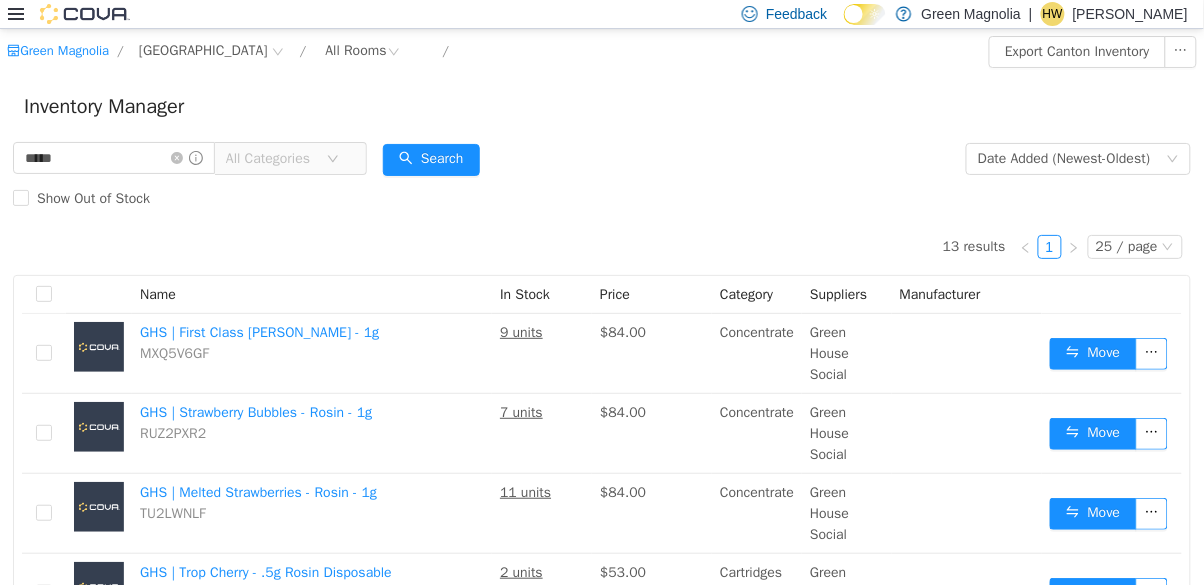 click on "***** All Categories Date Added (Newest-Oldest) Search Show Out of Stock" at bounding box center (602, 179) 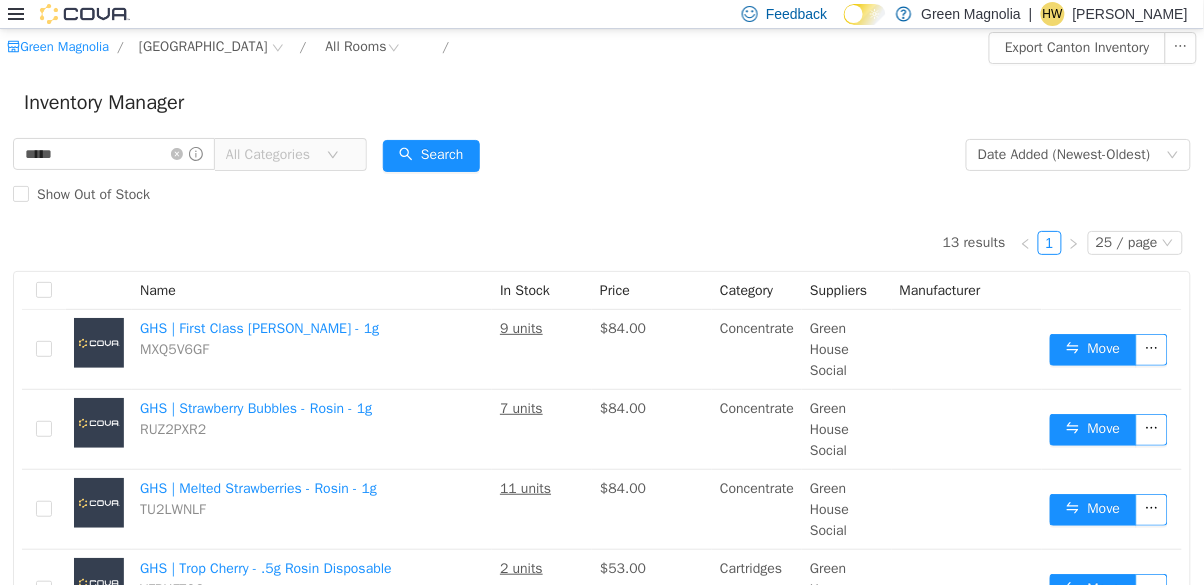 scroll, scrollTop: 0, scrollLeft: 0, axis: both 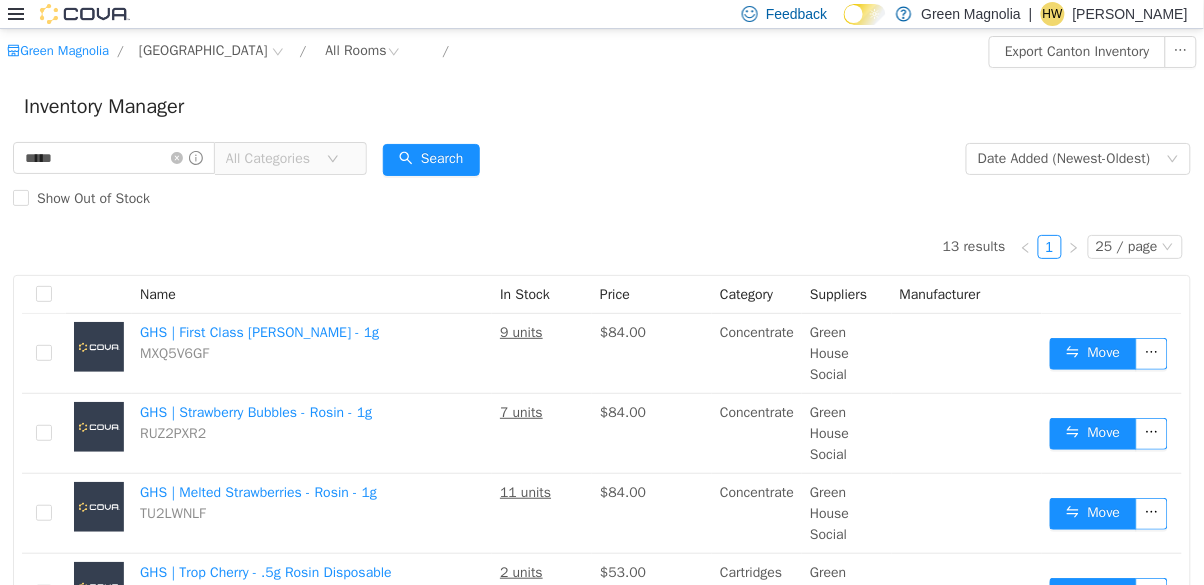 click on "*****" at bounding box center [114, 158] 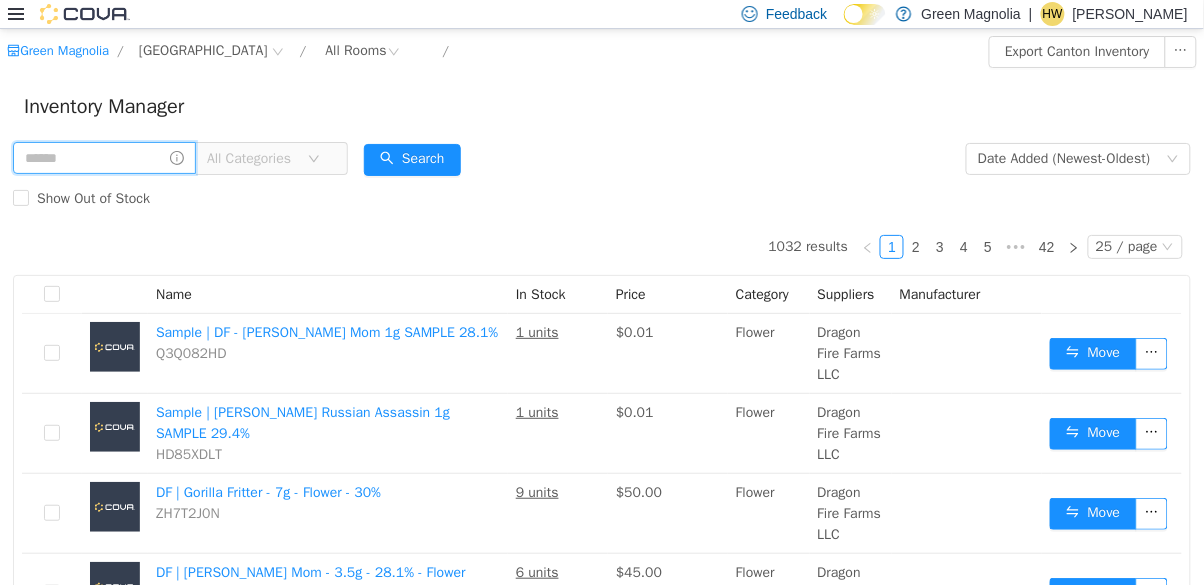 click at bounding box center (104, 158) 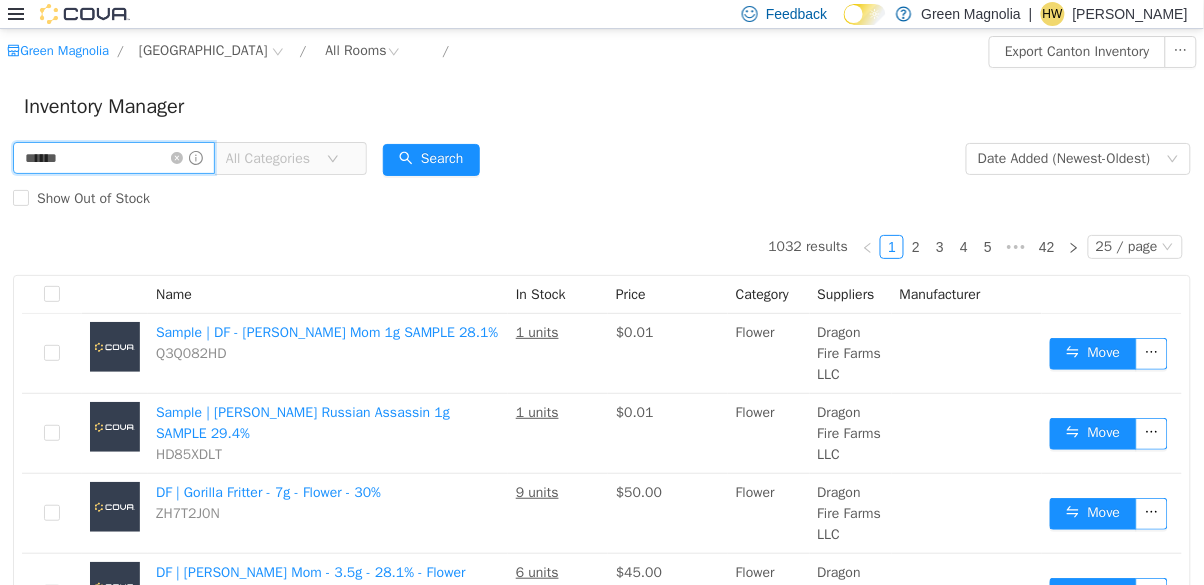 type on "******" 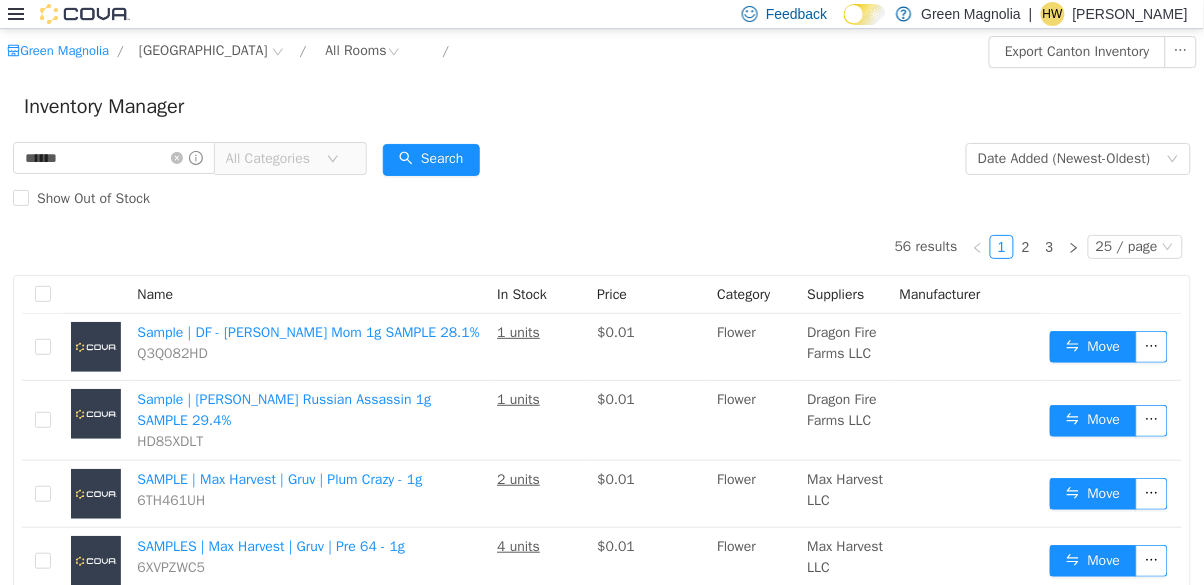 click on "Inventory Manager" at bounding box center (602, 107) 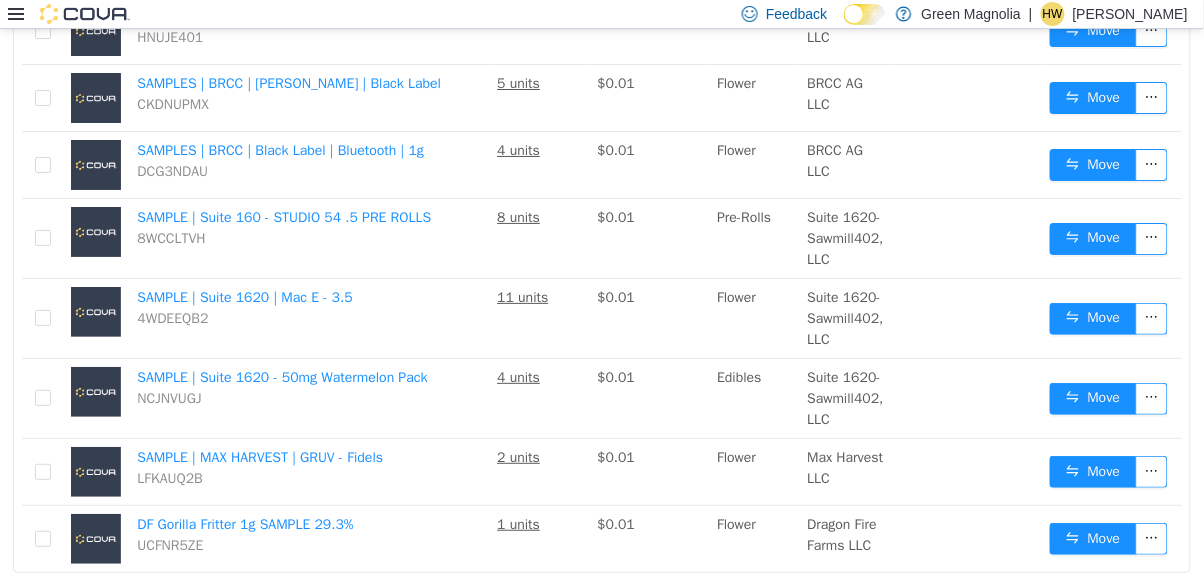 scroll, scrollTop: 1651, scrollLeft: 0, axis: vertical 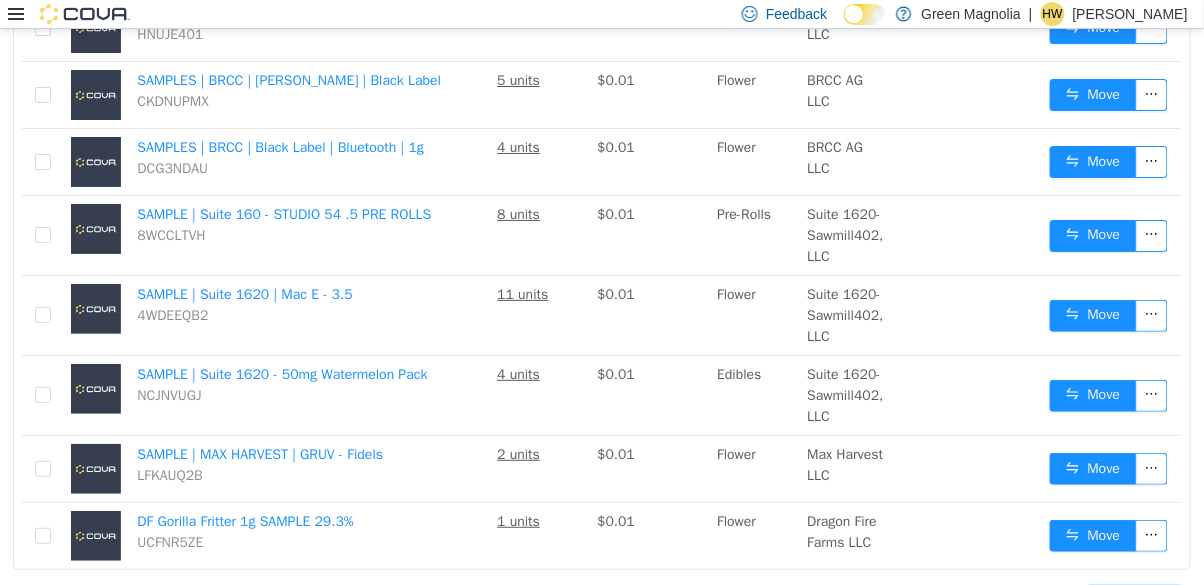 click on "25 / page" at bounding box center (1127, 598) 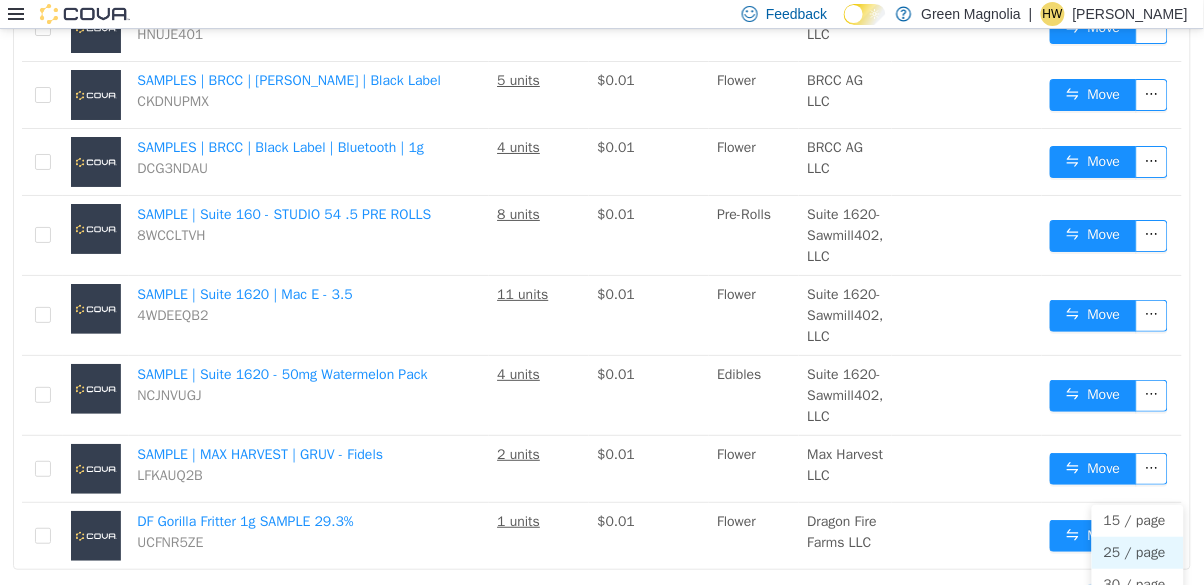 click on "50 / page" at bounding box center (1138, 617) 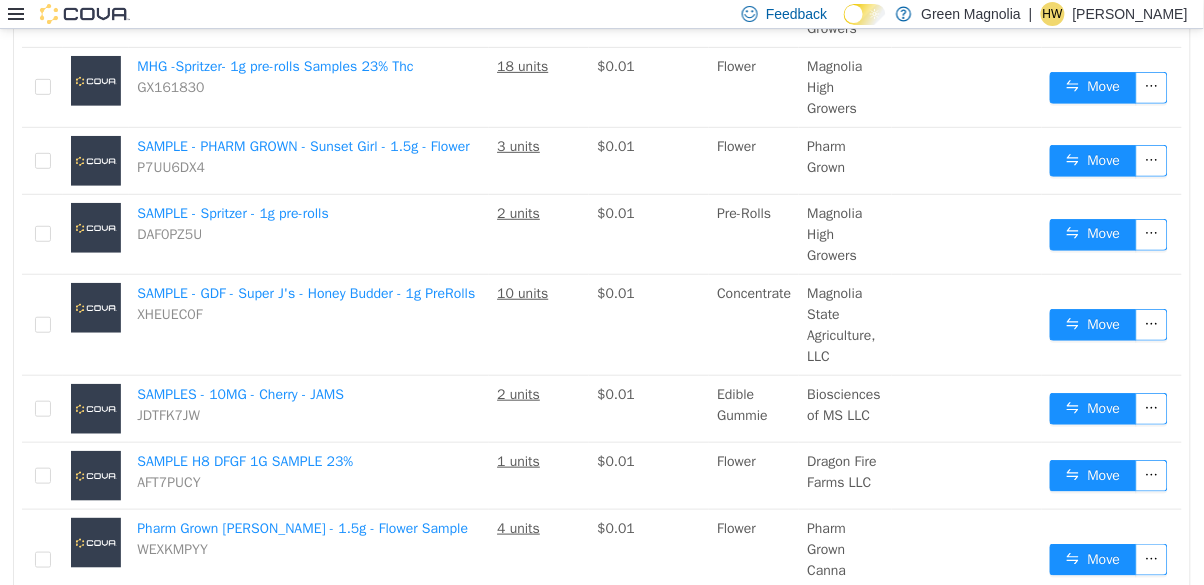 scroll, scrollTop: 3662, scrollLeft: 0, axis: vertical 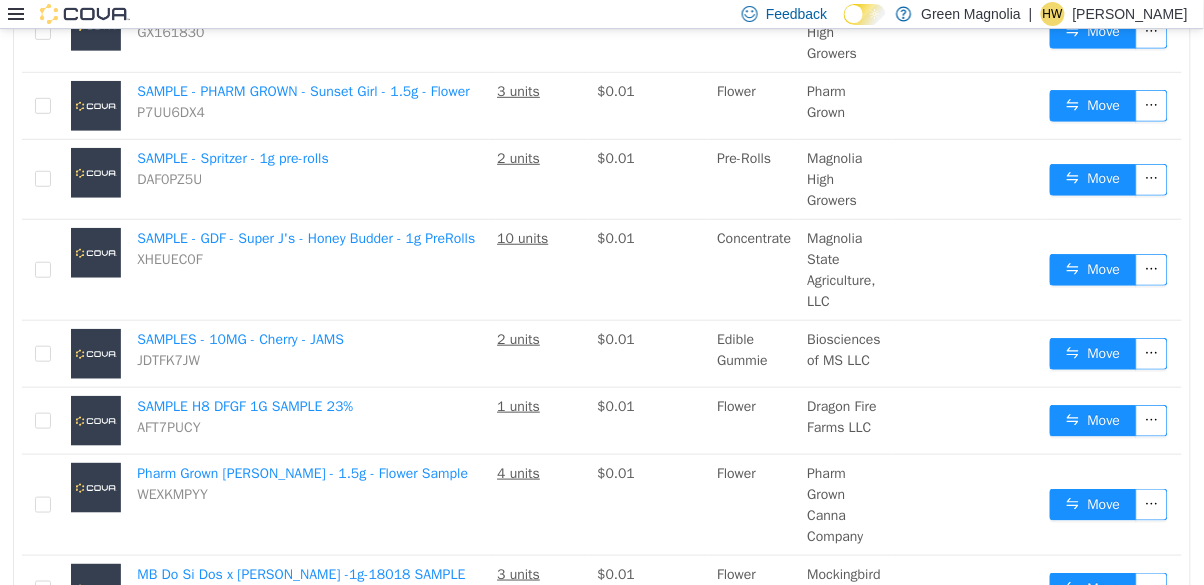 click on "1" at bounding box center (1026, 651) 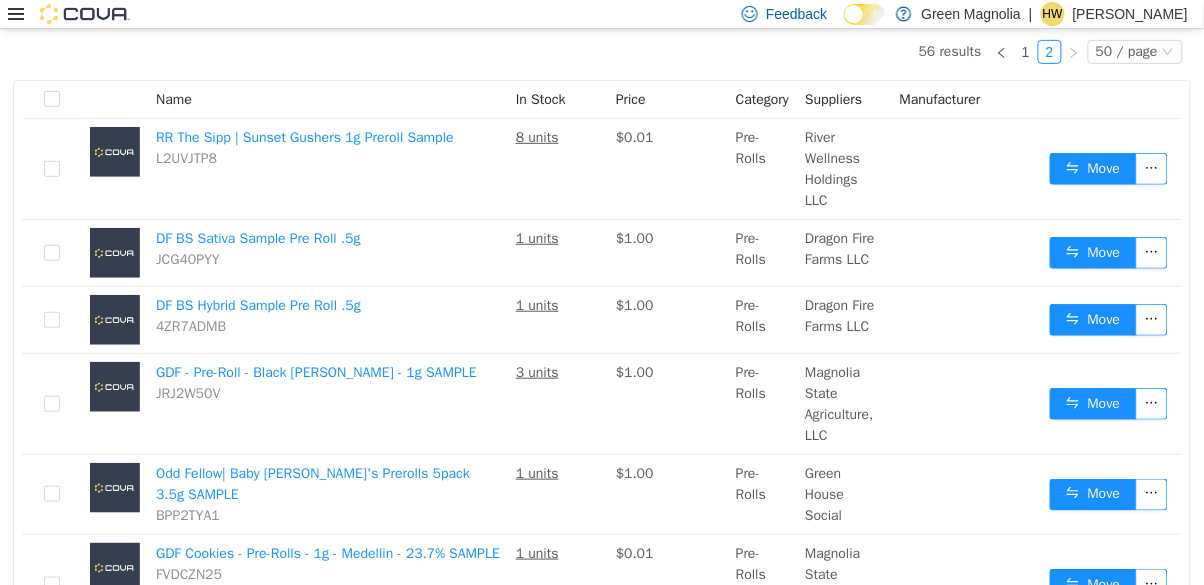 scroll, scrollTop: 210, scrollLeft: 0, axis: vertical 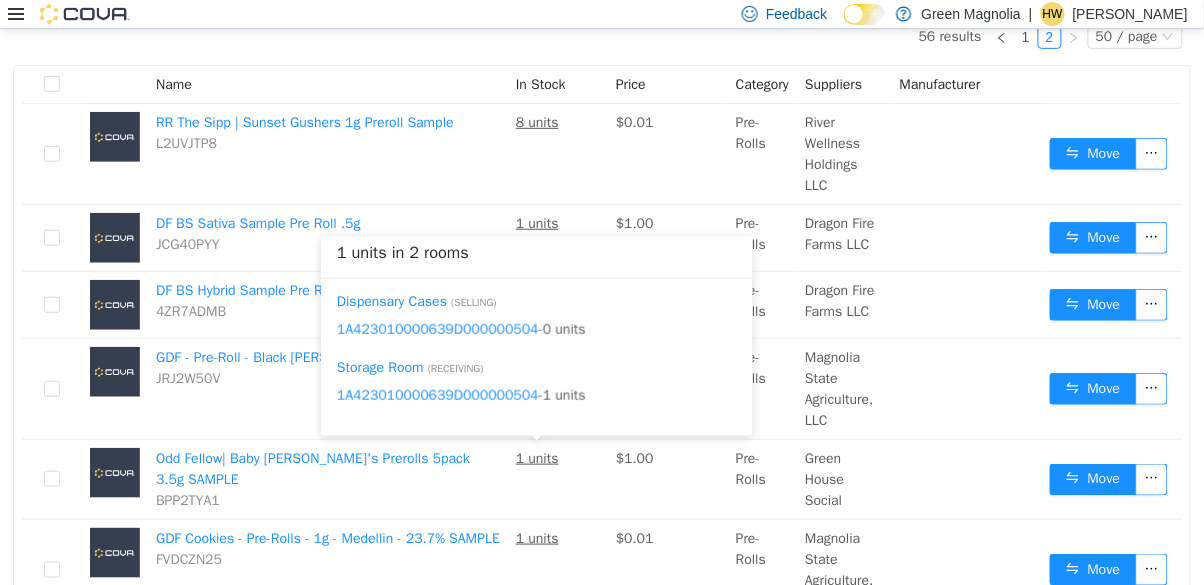 click on "RR The Sipp | Sunset Gushers 1g Preroll Sample L2UVJTP8" at bounding box center [328, 154] 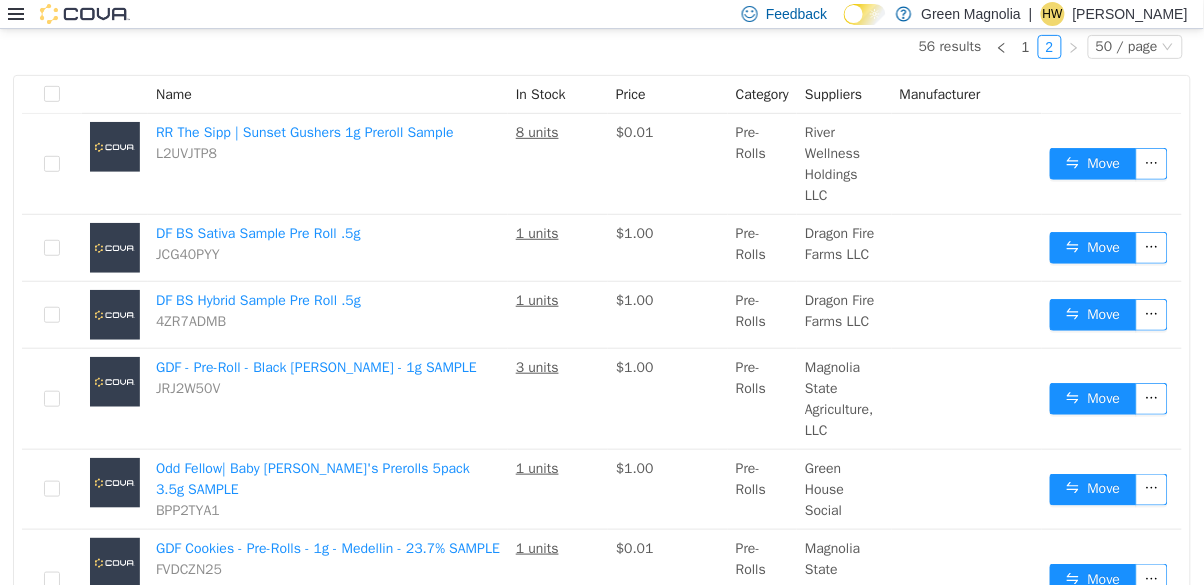 scroll, scrollTop: 0, scrollLeft: 0, axis: both 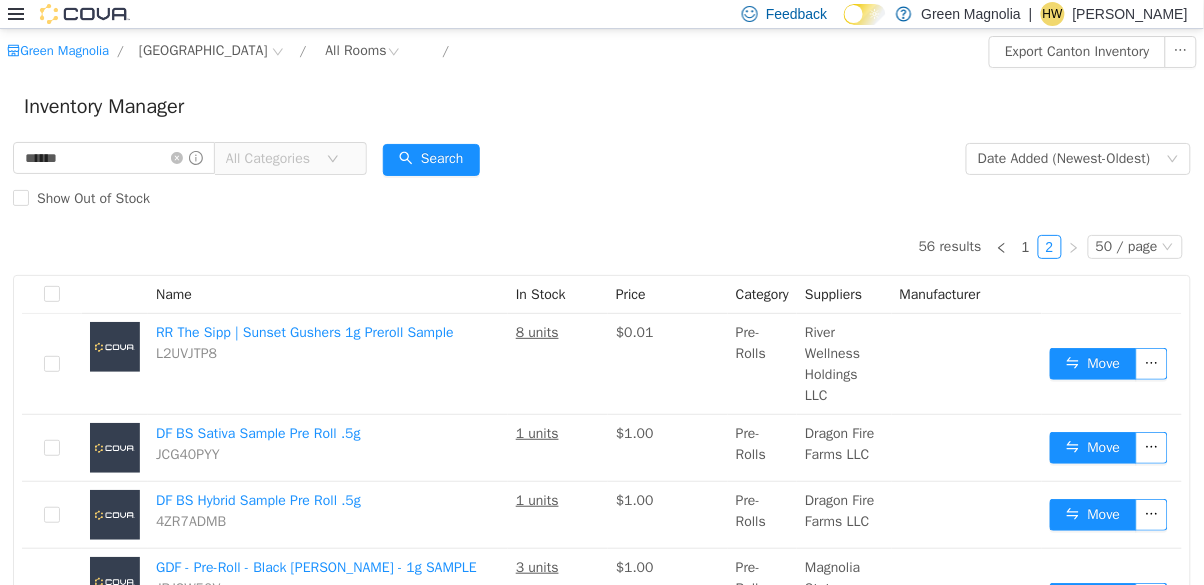 click 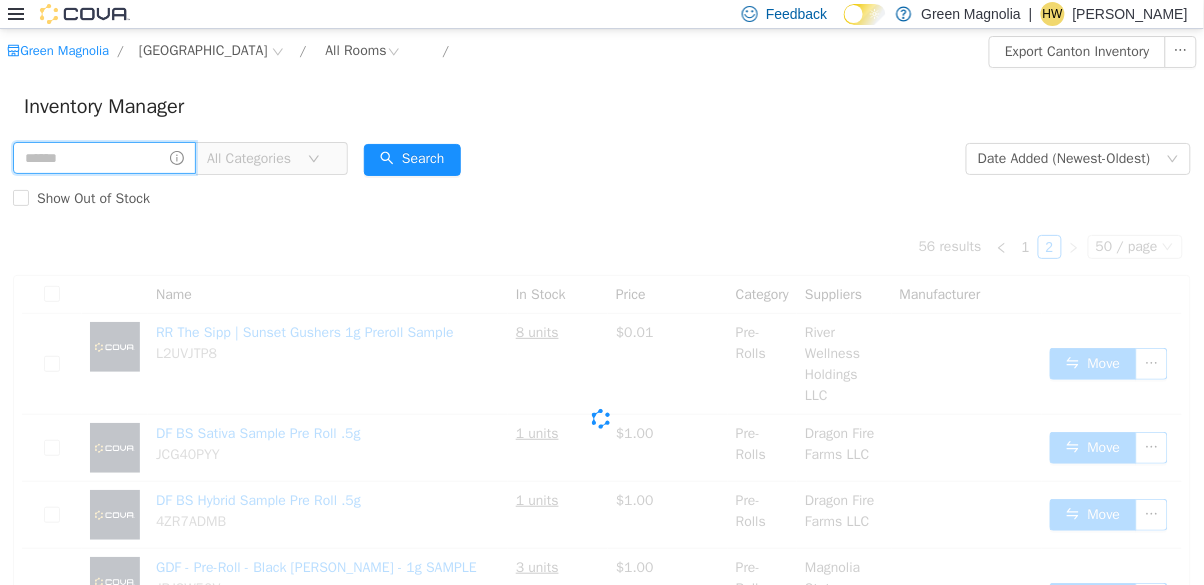 click at bounding box center [104, 158] 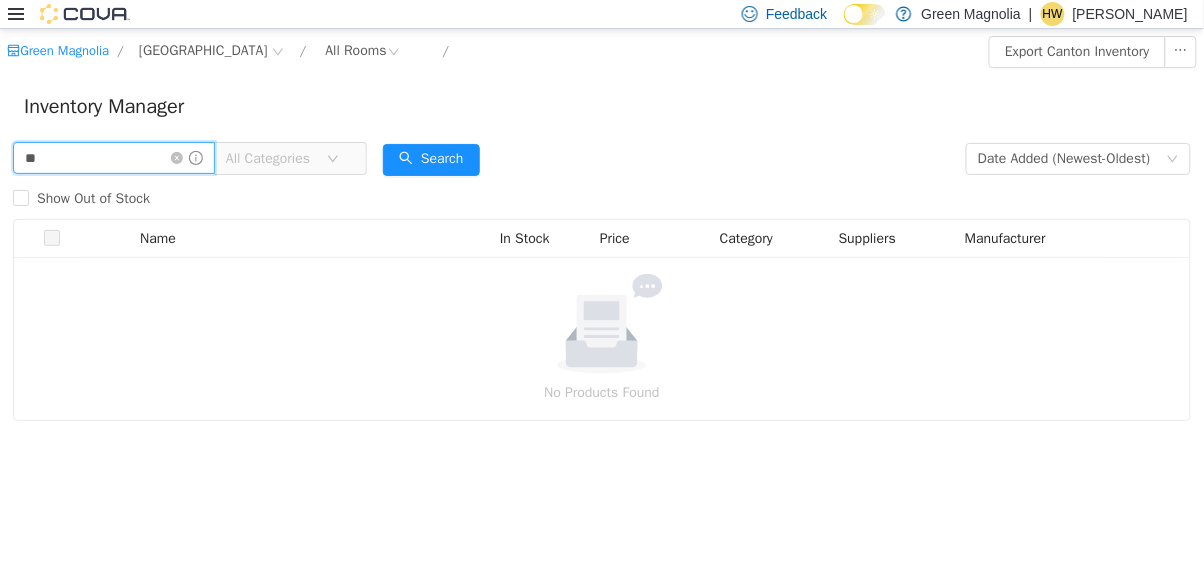 type on "*" 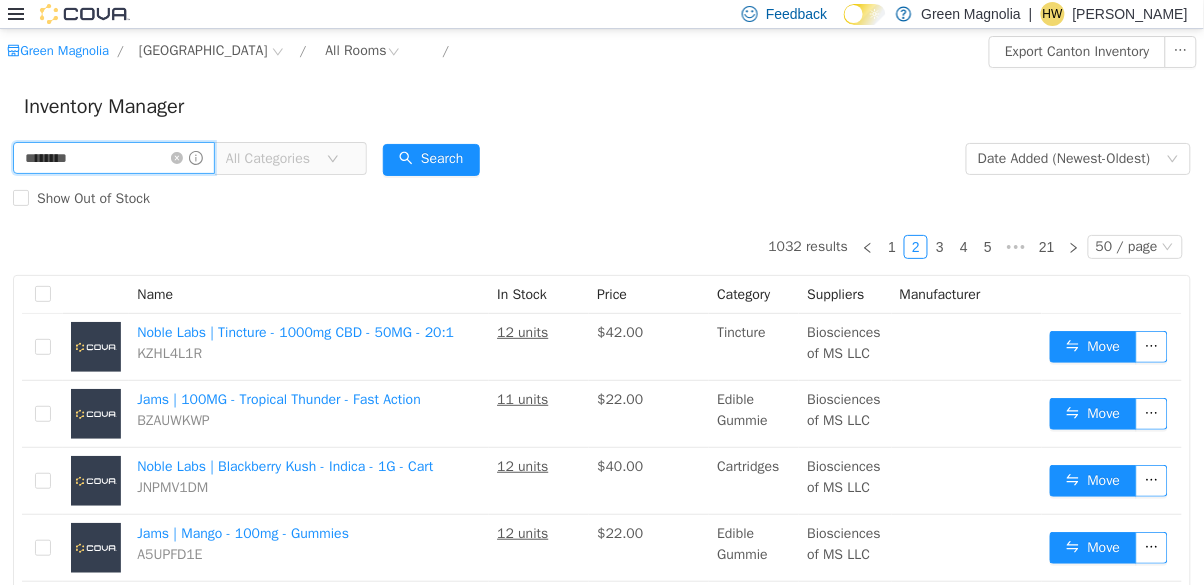 type on "********" 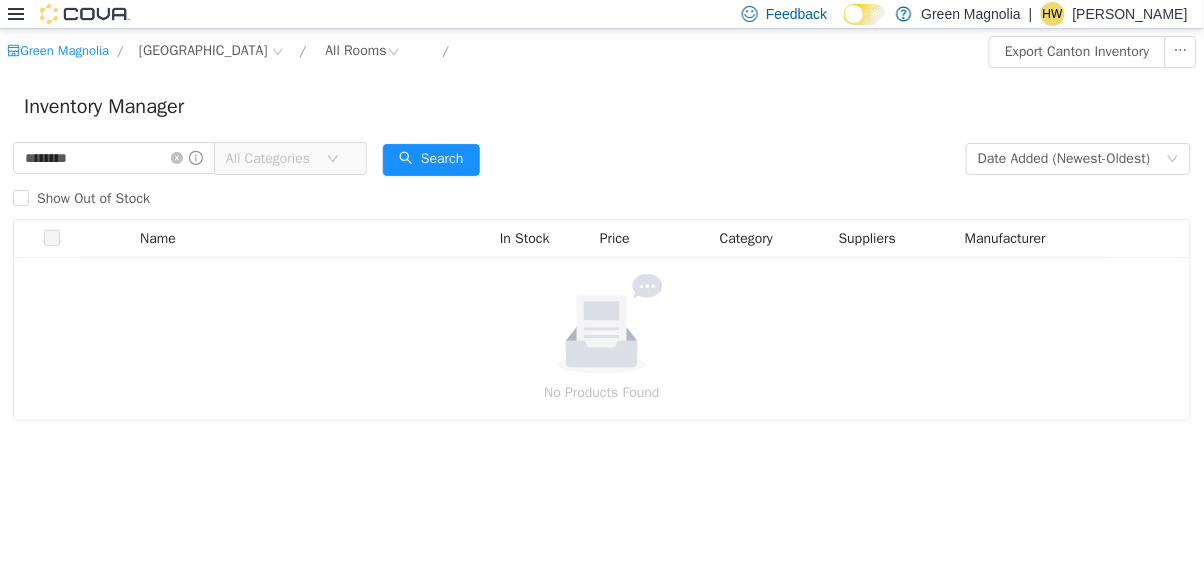 click 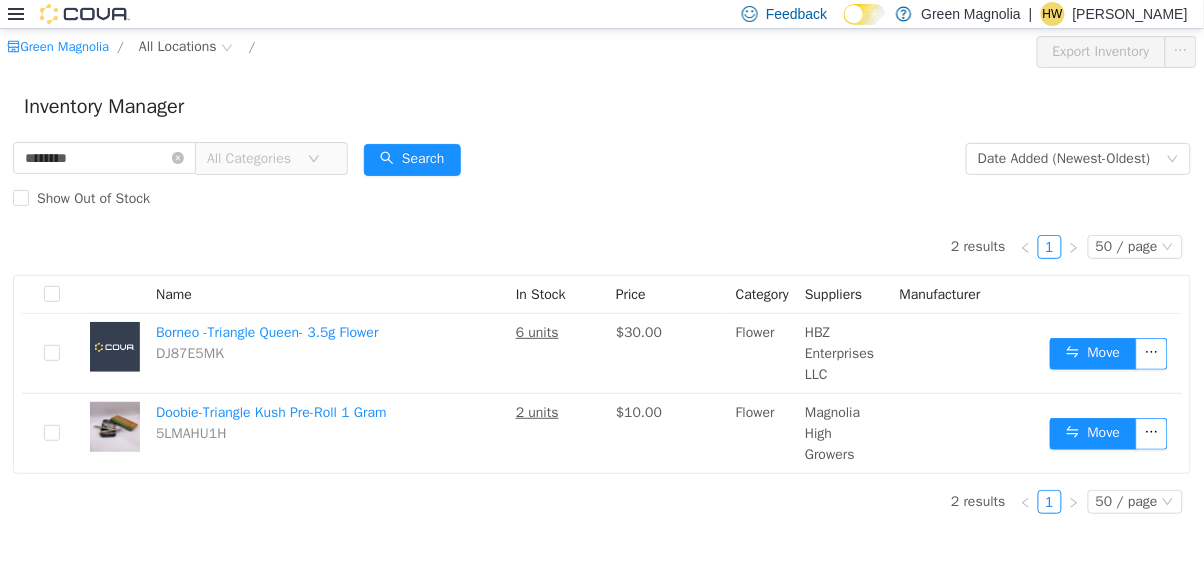 click on "All Locations" at bounding box center (178, 47) 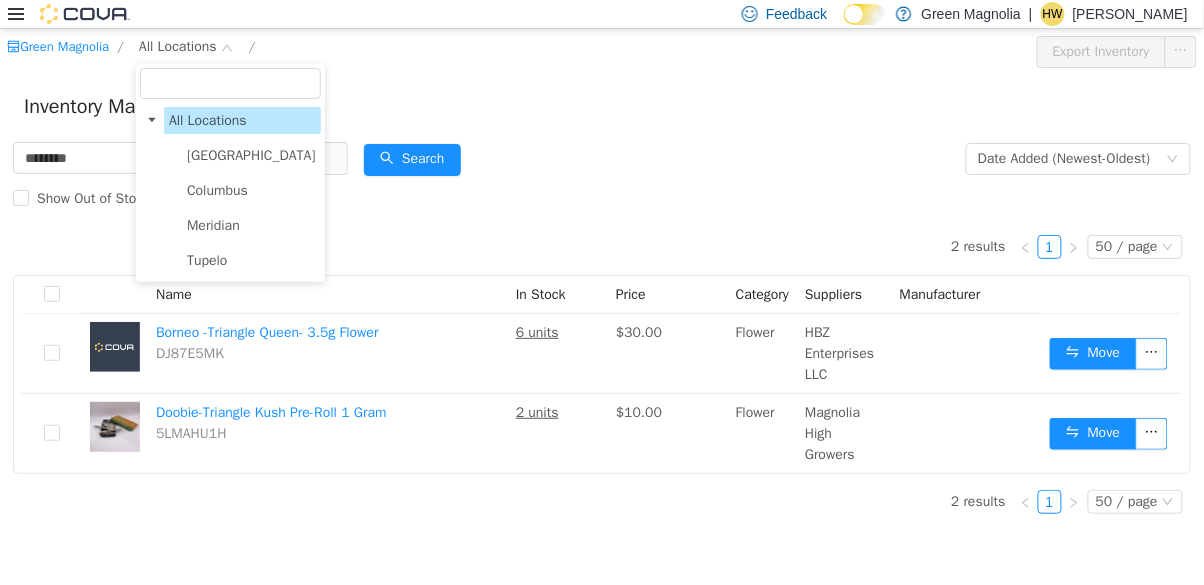click on "[GEOGRAPHIC_DATA]" at bounding box center [251, 155] 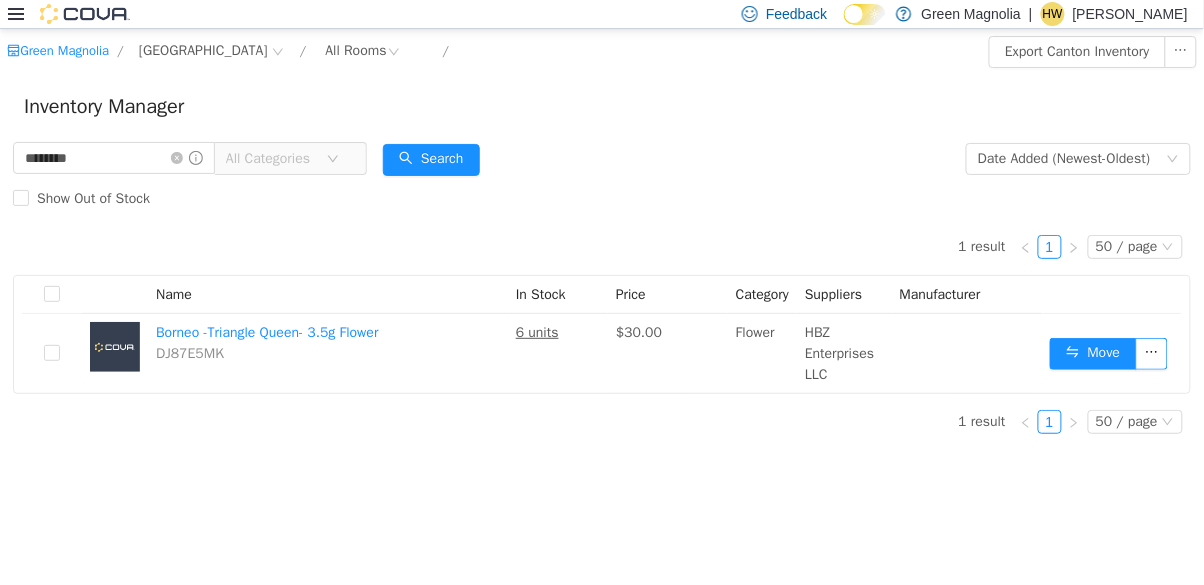 click 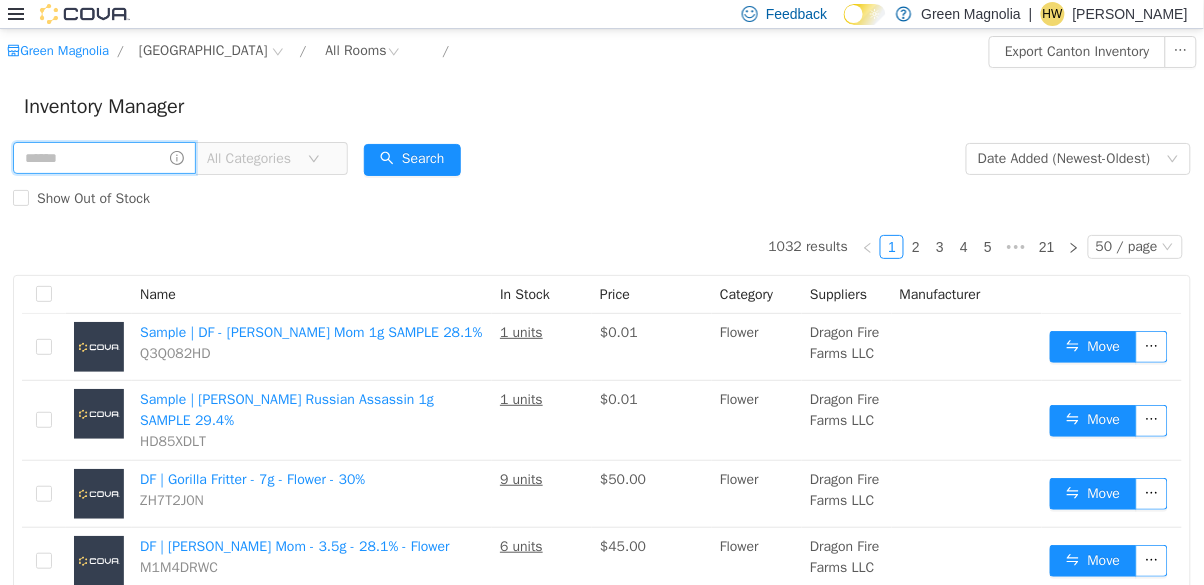 click at bounding box center (104, 158) 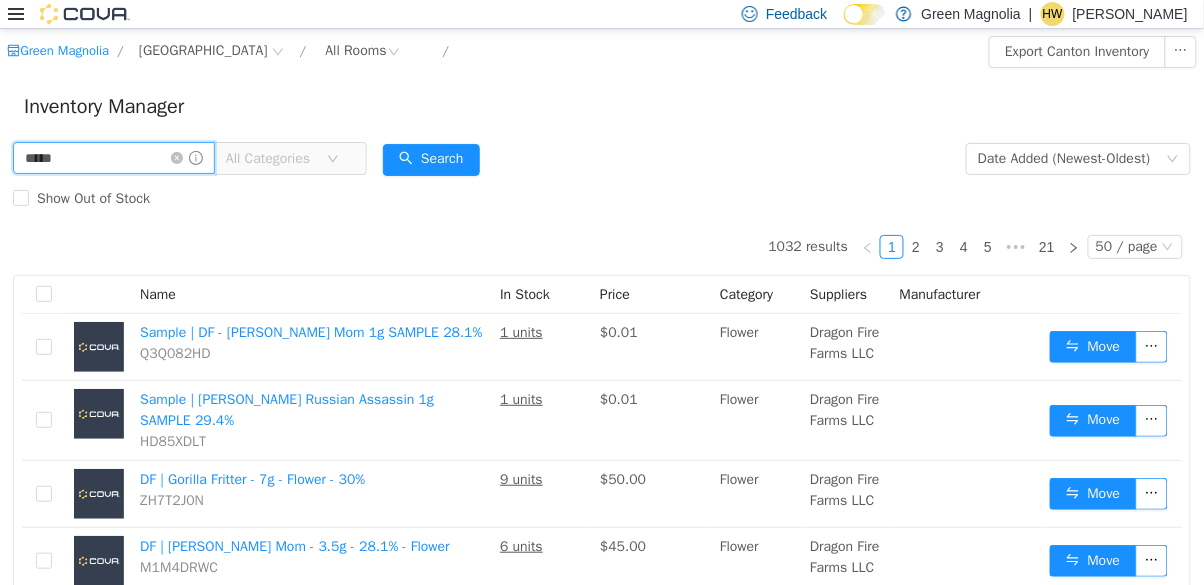 type on "*****" 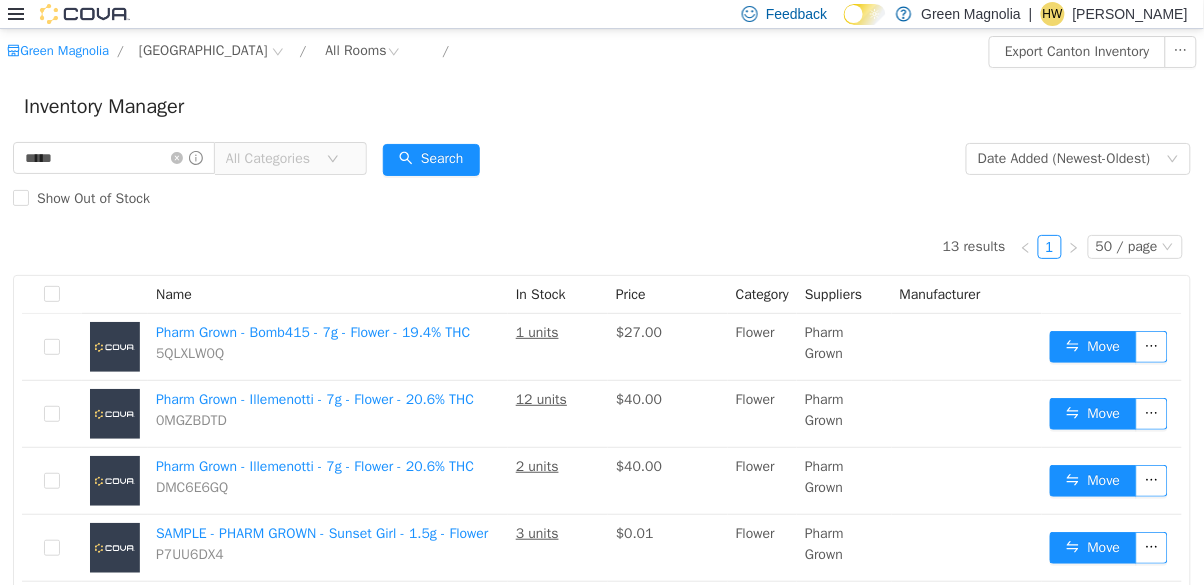click on "13 results 1 50 / page Name In Stock Price Category Suppliers Manufacturer Pharm Grown - Bomb415 - 7g - Flower - 19.4% THC 5QLXLW0Q 1 units $27.00 Flower Pharm Grown Move Pharm Grown - Illemenotti - 7g - Flower - 20.6% THC 0MGZBDTD 12 units $40.00 Flower Pharm Grown Move Pharm Grown - Illemenotti - 7g - Flower - 20.6% THC DMC6E6GQ 2 units $40.00 Flower Pharm Grown Move SAMPLE - PHARM GROWN - Sunset Girl - 1.5g - Flower P7UU6DX4 3 units $0.01 Flower Pharm Grown Move Pharm Grown Catniss - 1.5g - Flower Sample WEXKMPYY 4 units $0.01 Flower Pharm Grown Canna Company Move Pharm Grown -PersianTriangle- 7g Flower RKPYXZTL 4 units $34.00 Flower Pharm Grown Canna Company Move Pharm Grown -Illemenotti- 7g Flower QRM5HPBF 1 units $40.00 Flower Pharm Grown Canna Company Move Pharm Grown -Catniss- 7g Flower HFZ5DWW3 14 units $60.00 Flower Pharm Grown Canna Company Move Pharm Grown -Modified Grapes- 7g Flower E4ULGMVB 10 units $60.00 Flower Pharm Grown Canna Company Move Pharm Grown -Illemenotti- 3.5 g Flower 7R0GAAZT Move" at bounding box center (602, 855) 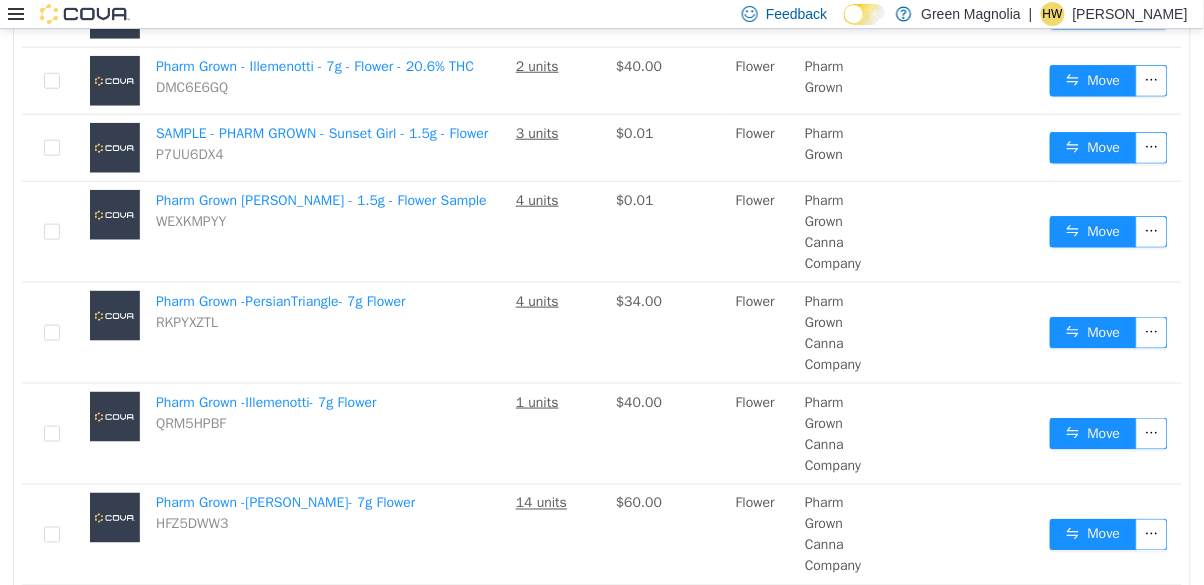 scroll, scrollTop: 399, scrollLeft: 0, axis: vertical 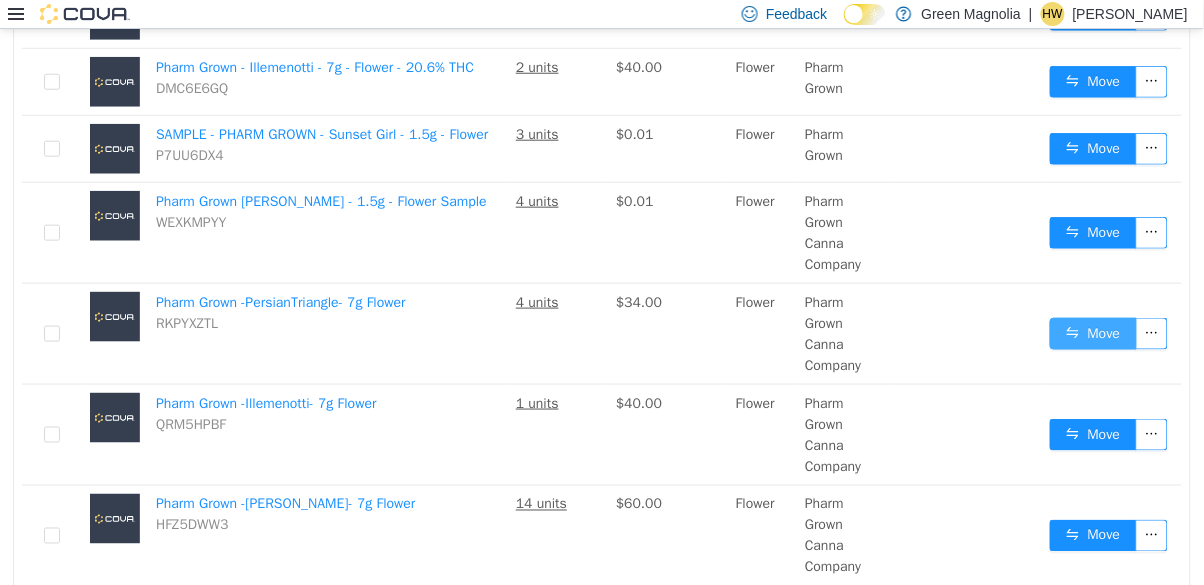click on "Move" at bounding box center (1093, 334) 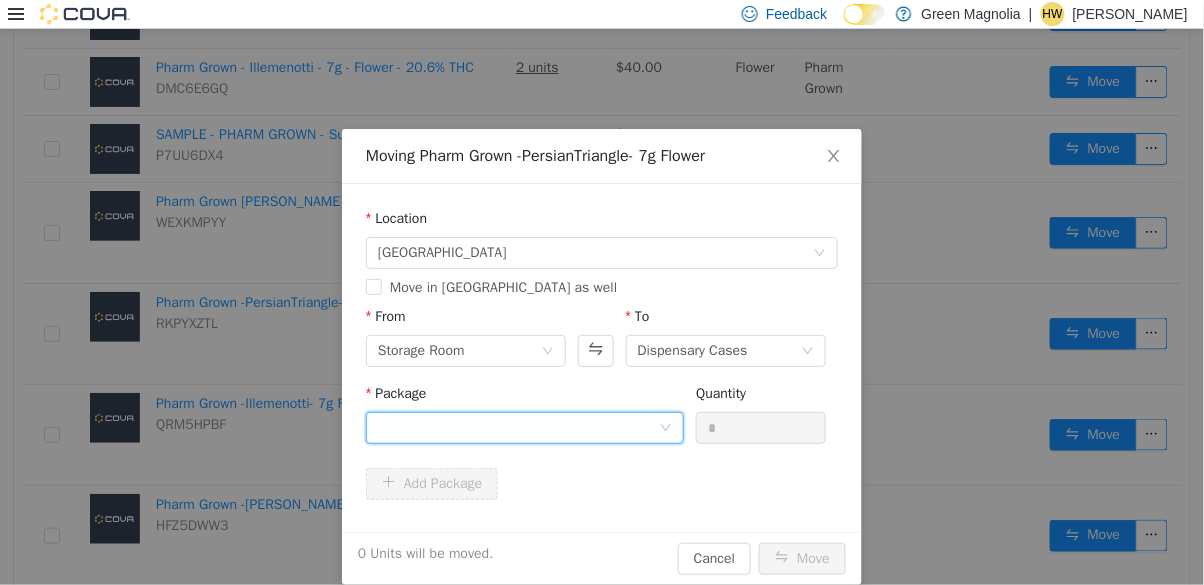click at bounding box center (518, 428) 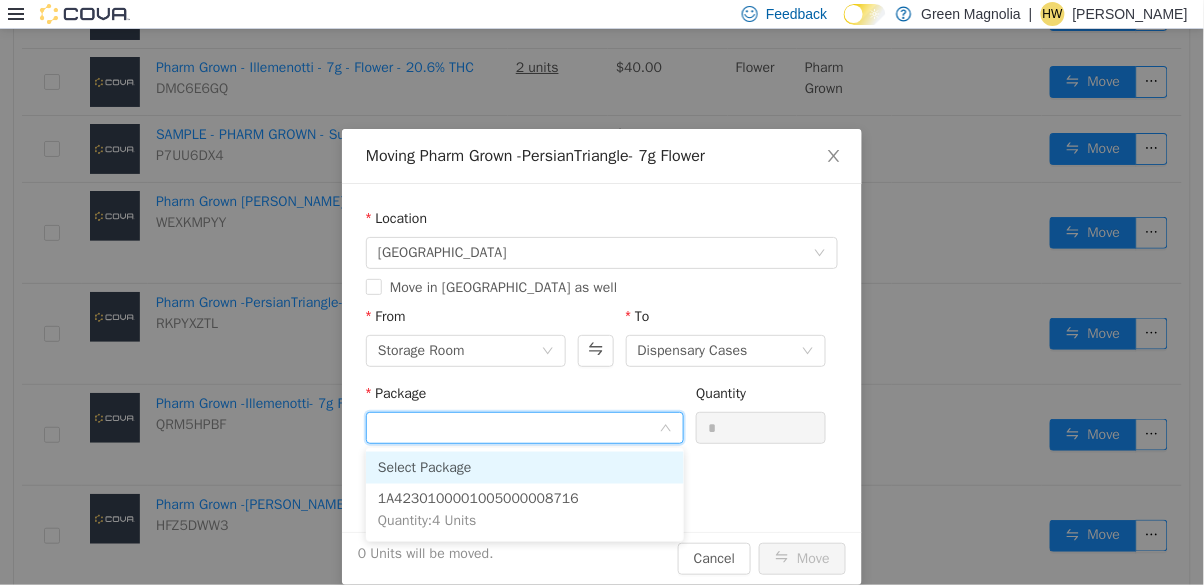 click on "1A4230100001005000008716" at bounding box center [478, 499] 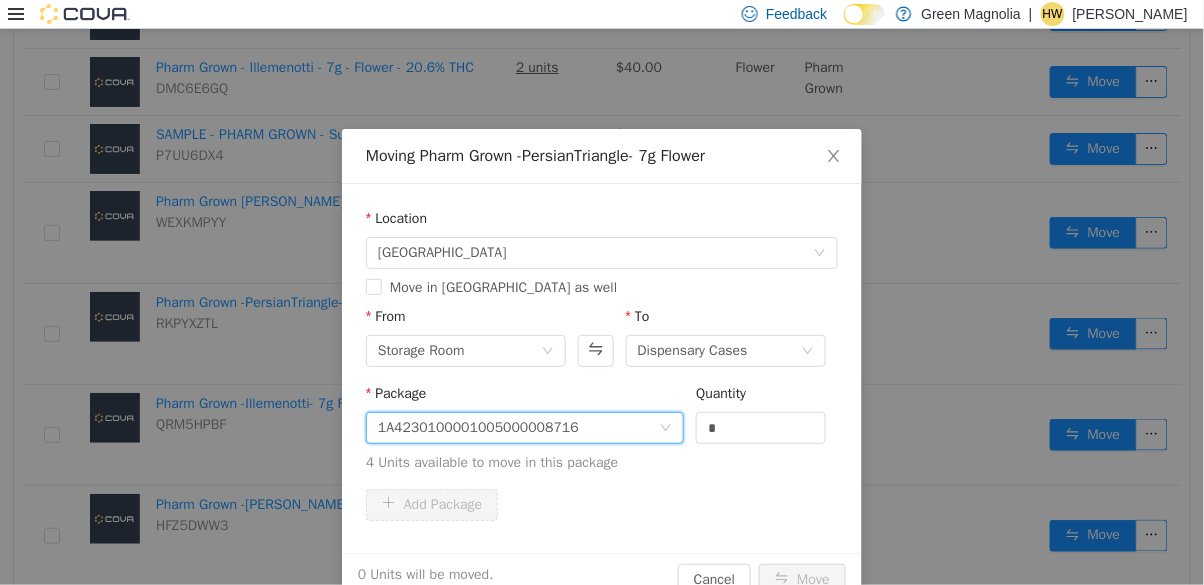 click on "*" at bounding box center [761, 428] 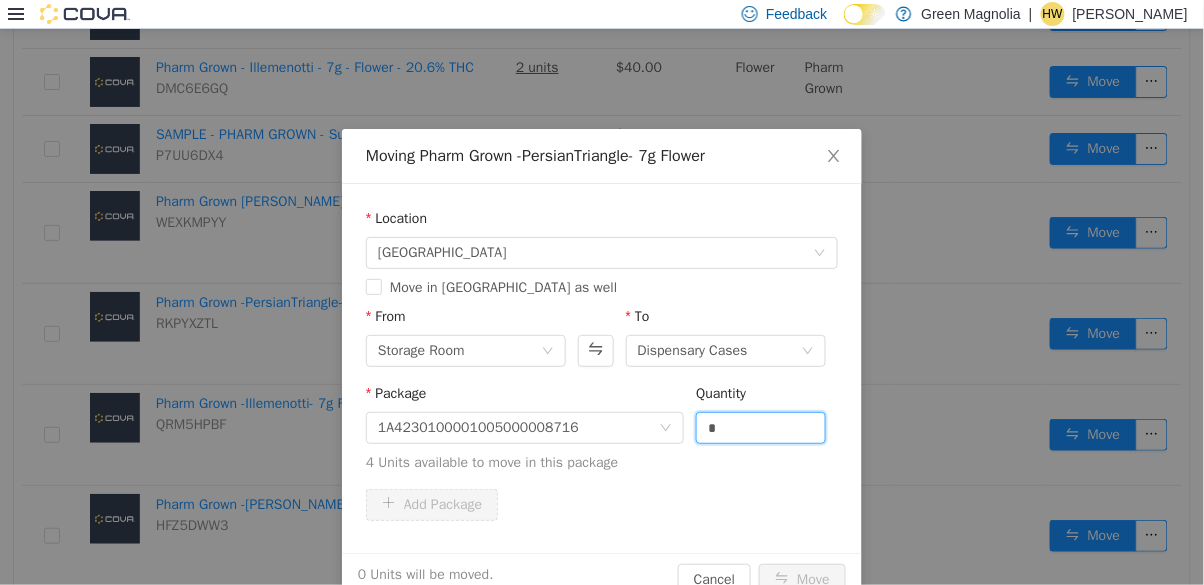 click at bounding box center (814, 420) 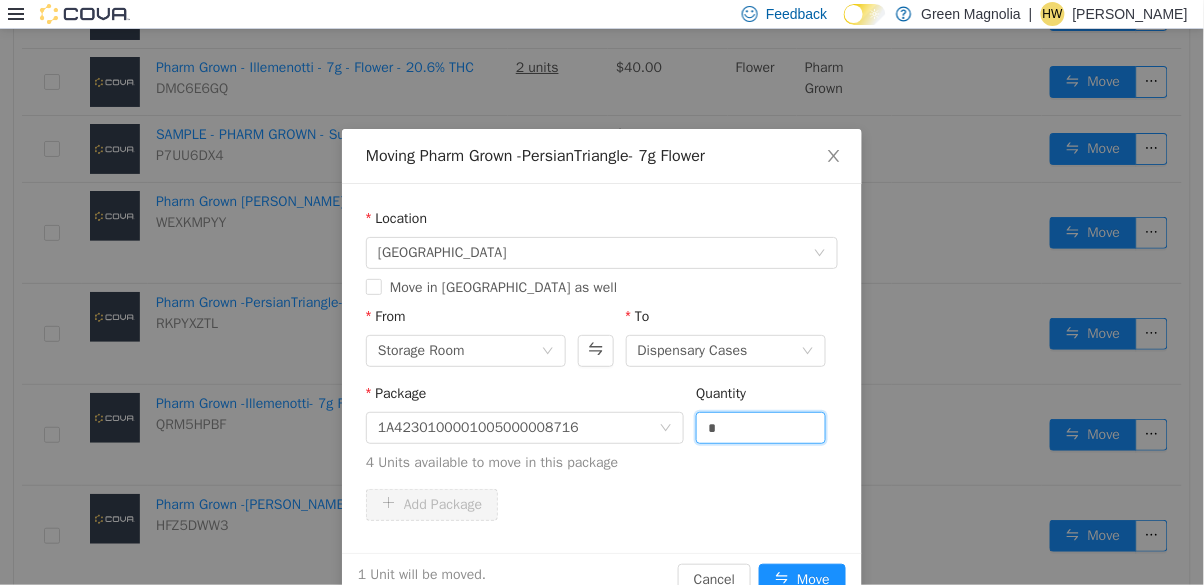 click at bounding box center [814, 420] 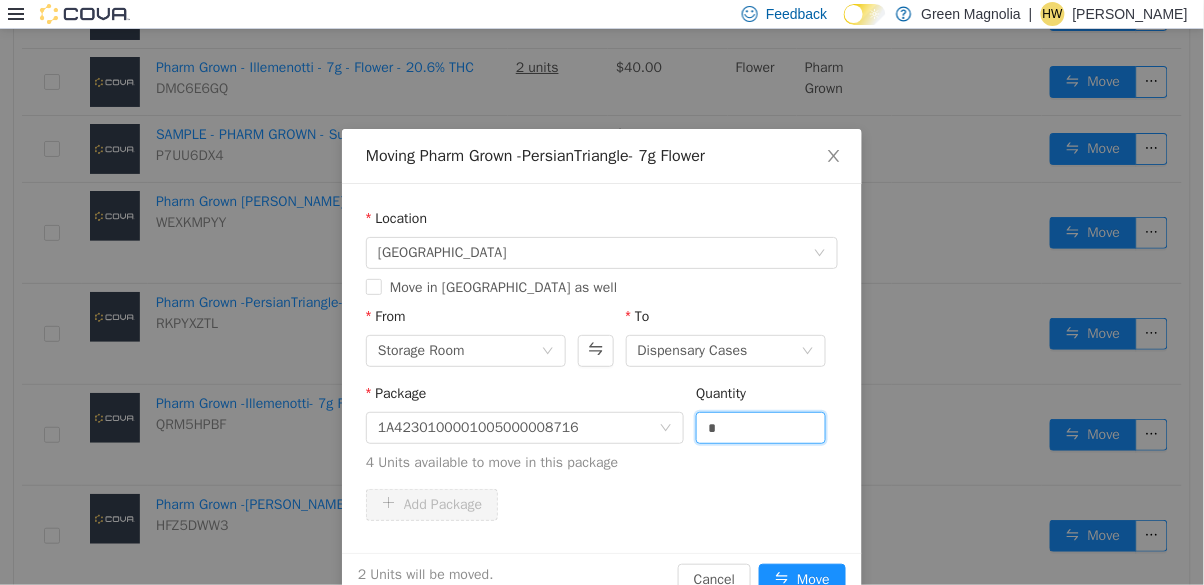 click 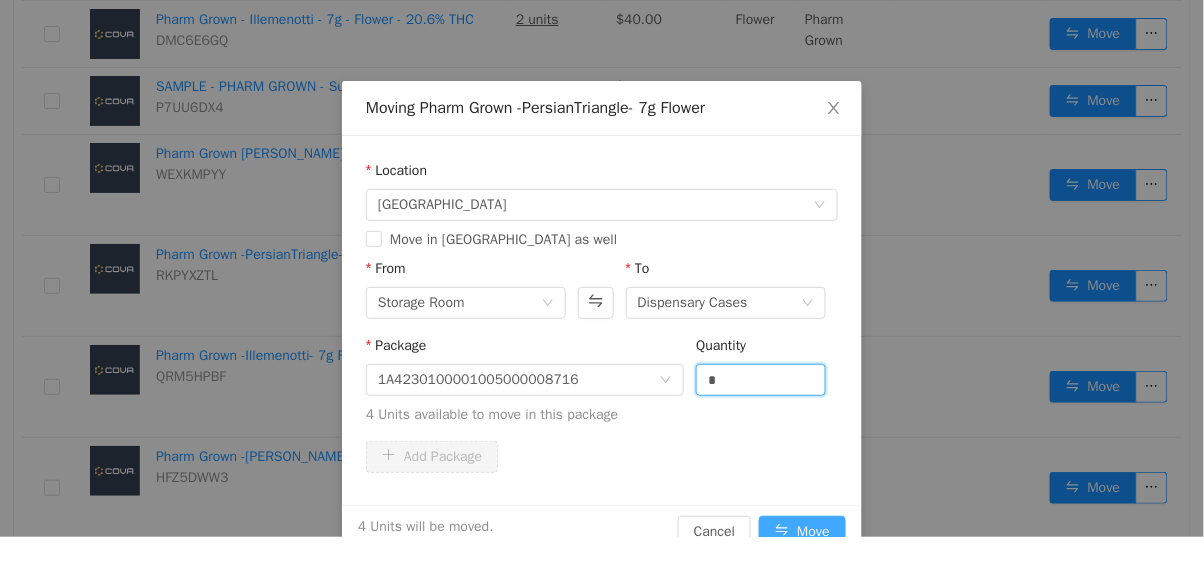 click on "Move" at bounding box center (802, 533) 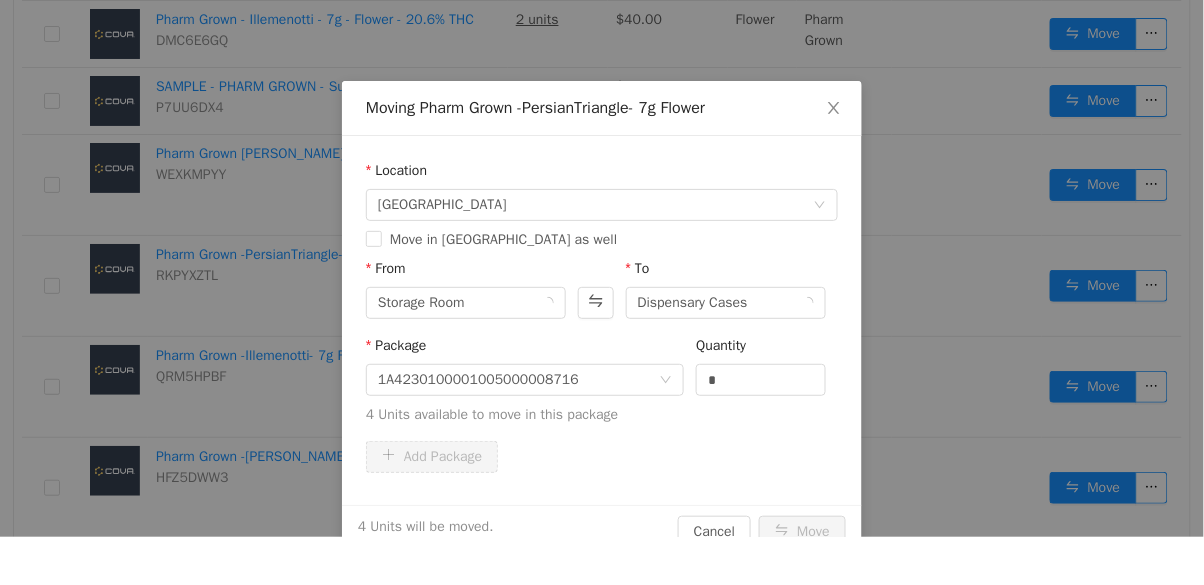 scroll, scrollTop: 21, scrollLeft: 0, axis: vertical 